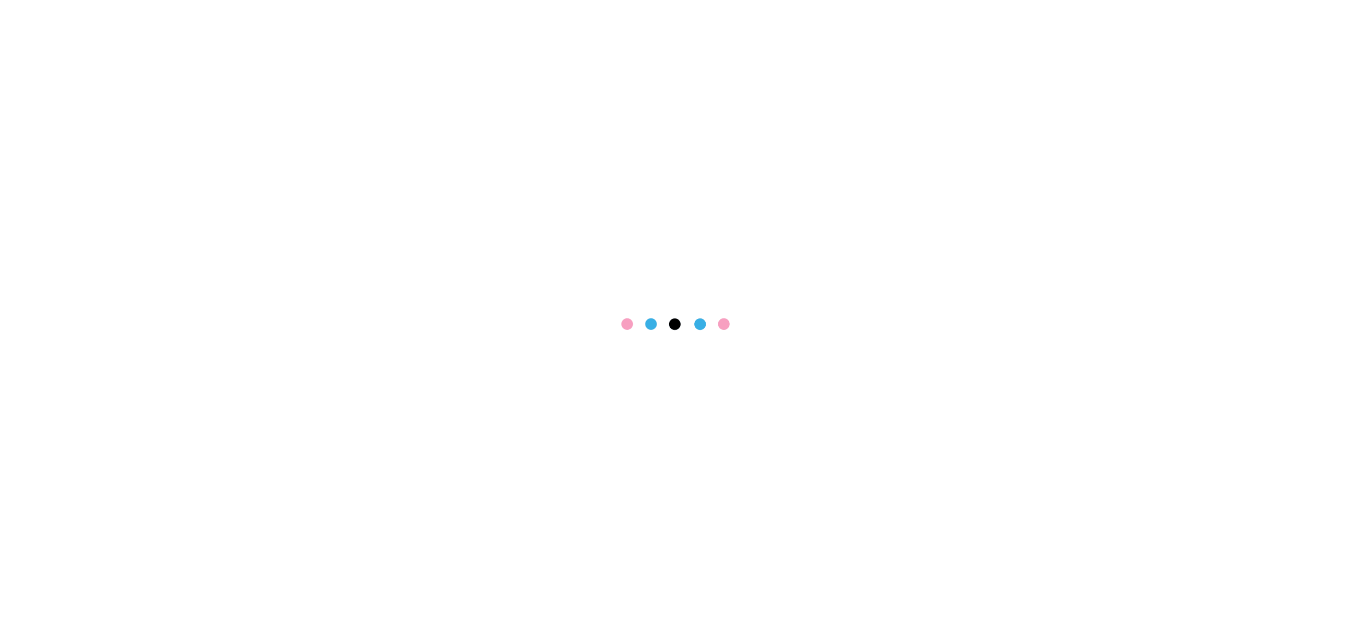 scroll, scrollTop: 0, scrollLeft: 0, axis: both 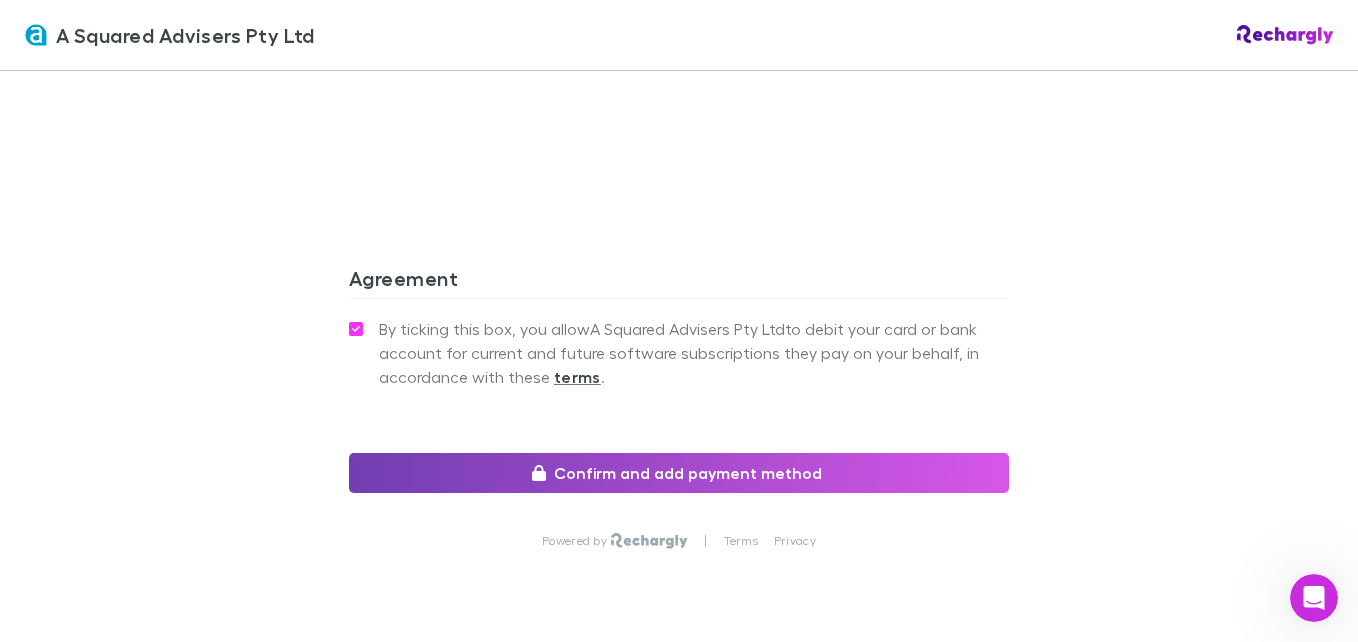 click on "Confirm and add payment method" at bounding box center [679, 473] 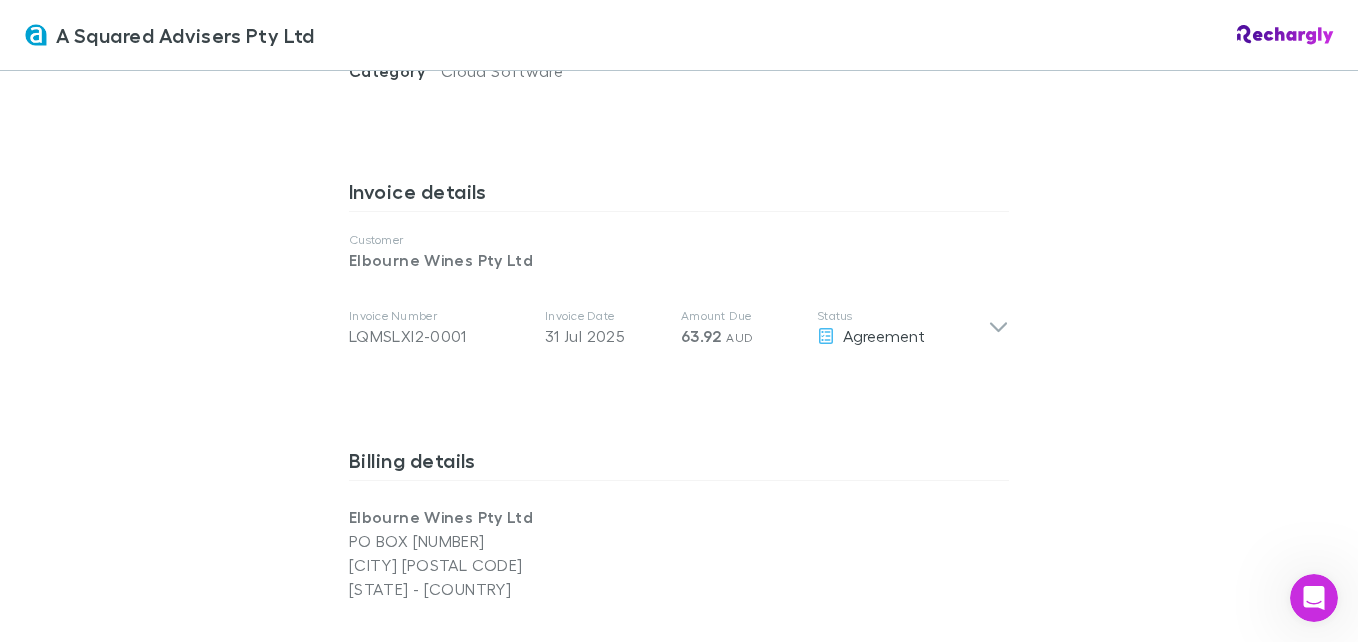 scroll, scrollTop: 400, scrollLeft: 0, axis: vertical 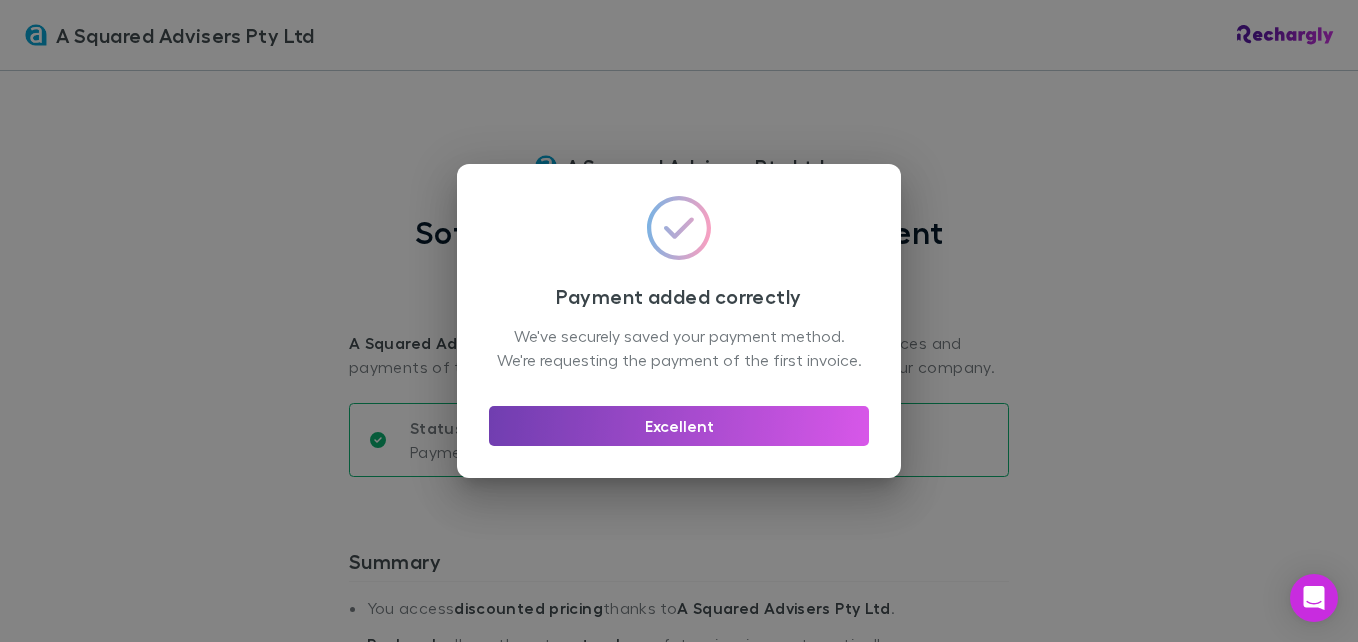 click on "Excellent" at bounding box center (679, 426) 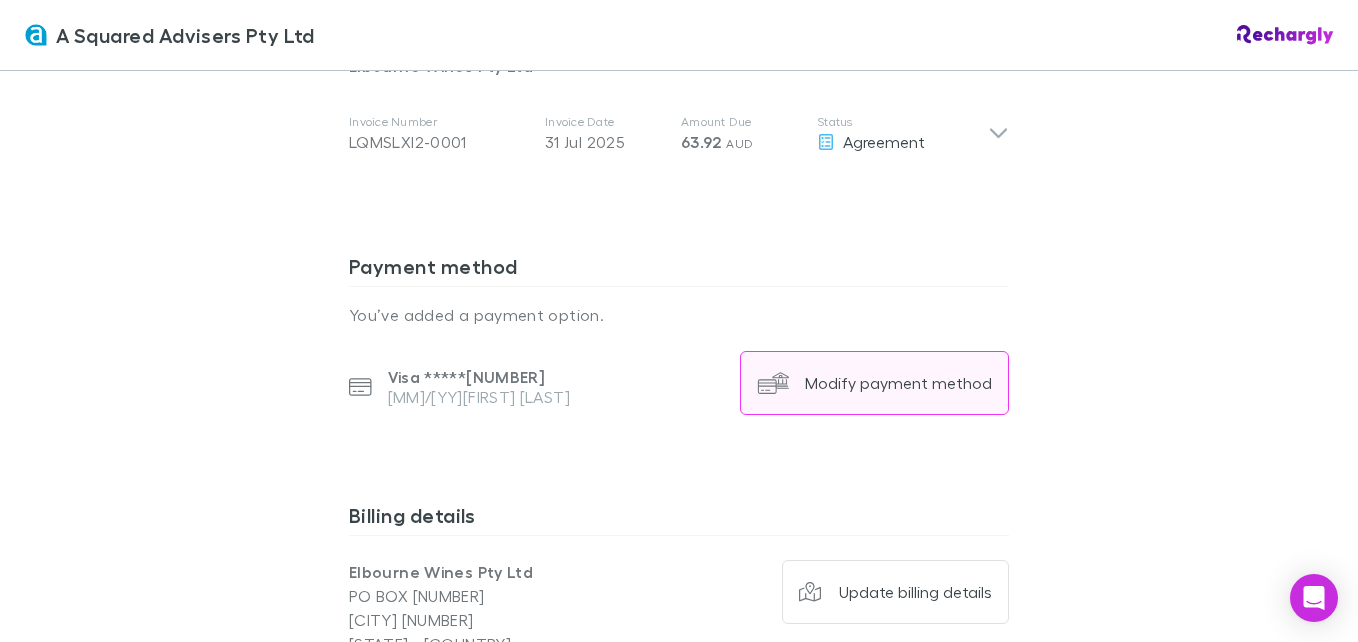 scroll, scrollTop: 1300, scrollLeft: 0, axis: vertical 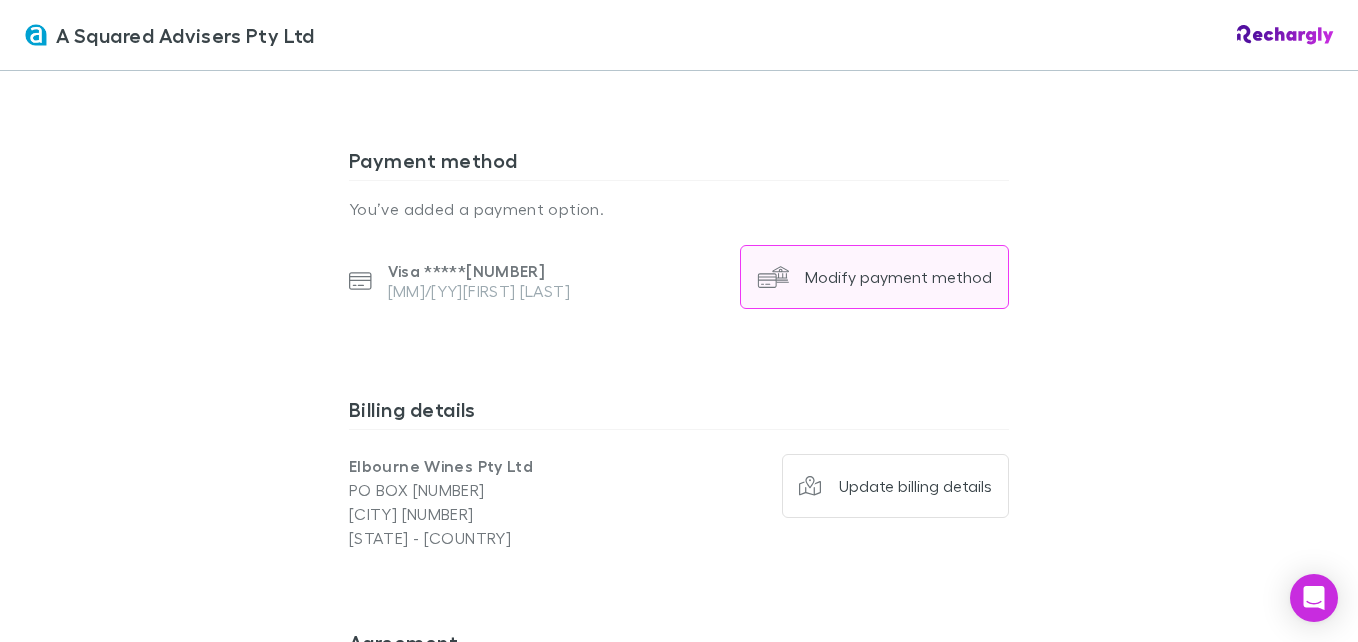 click on "Modify payment method" at bounding box center [874, 277] 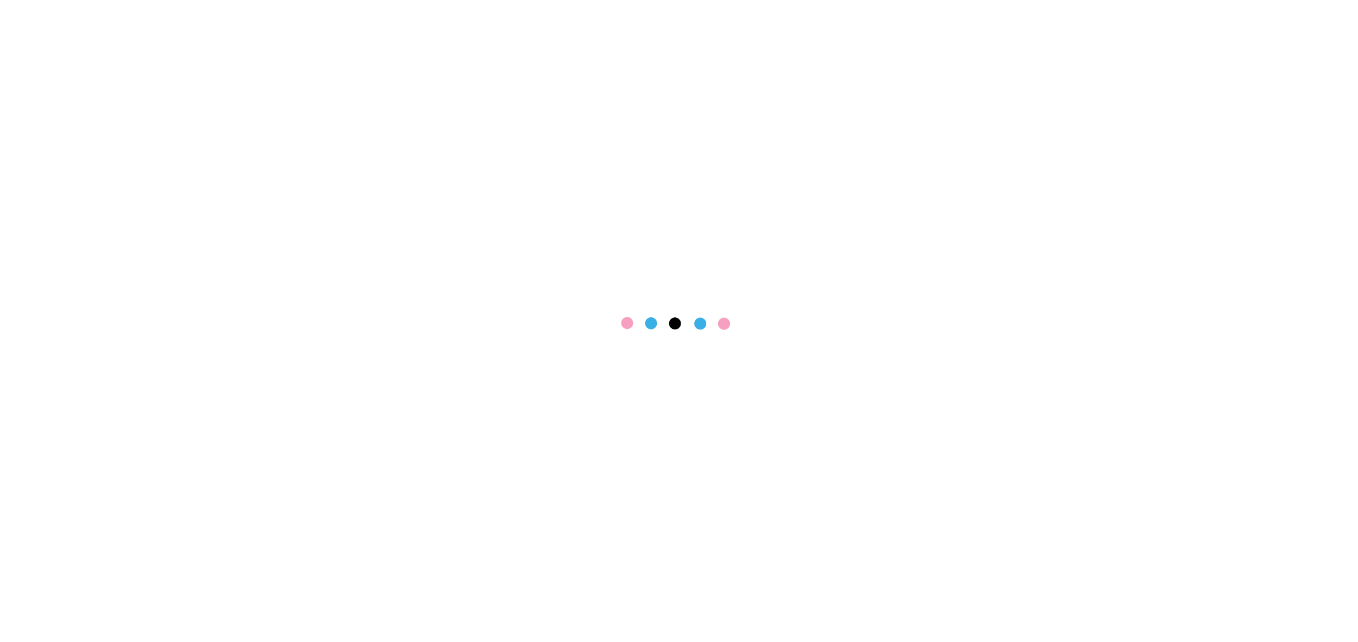 scroll, scrollTop: 0, scrollLeft: 0, axis: both 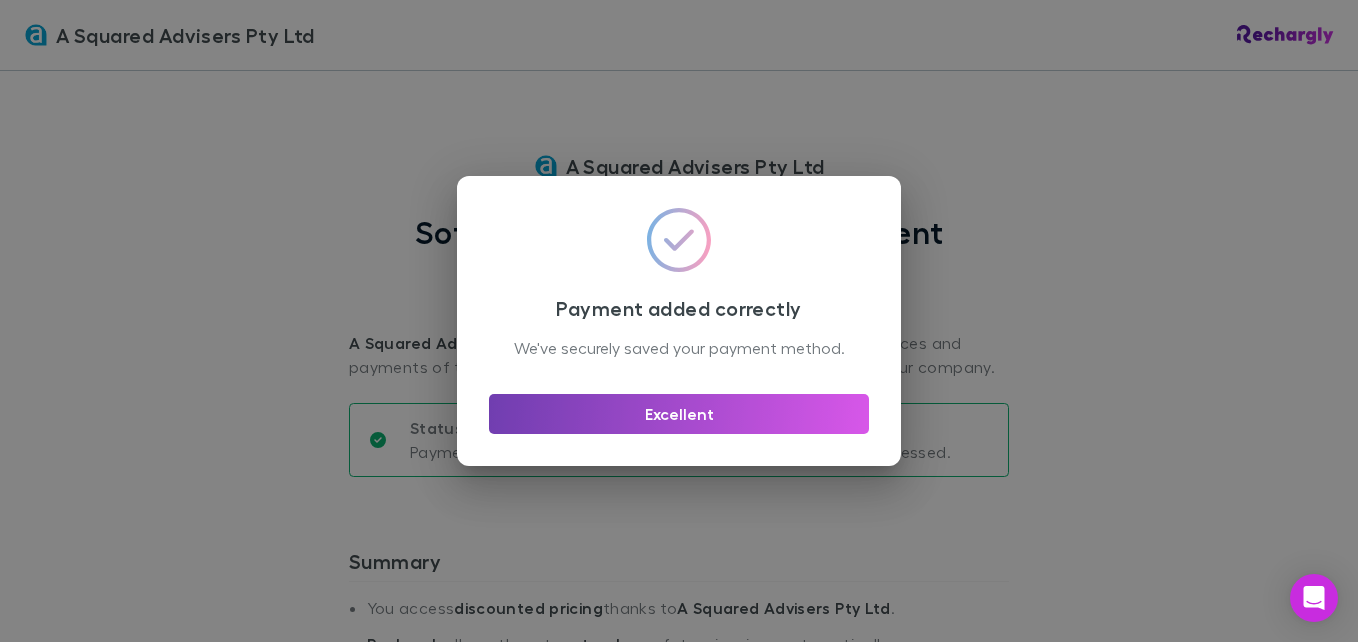 click on "Excellent" at bounding box center [679, 414] 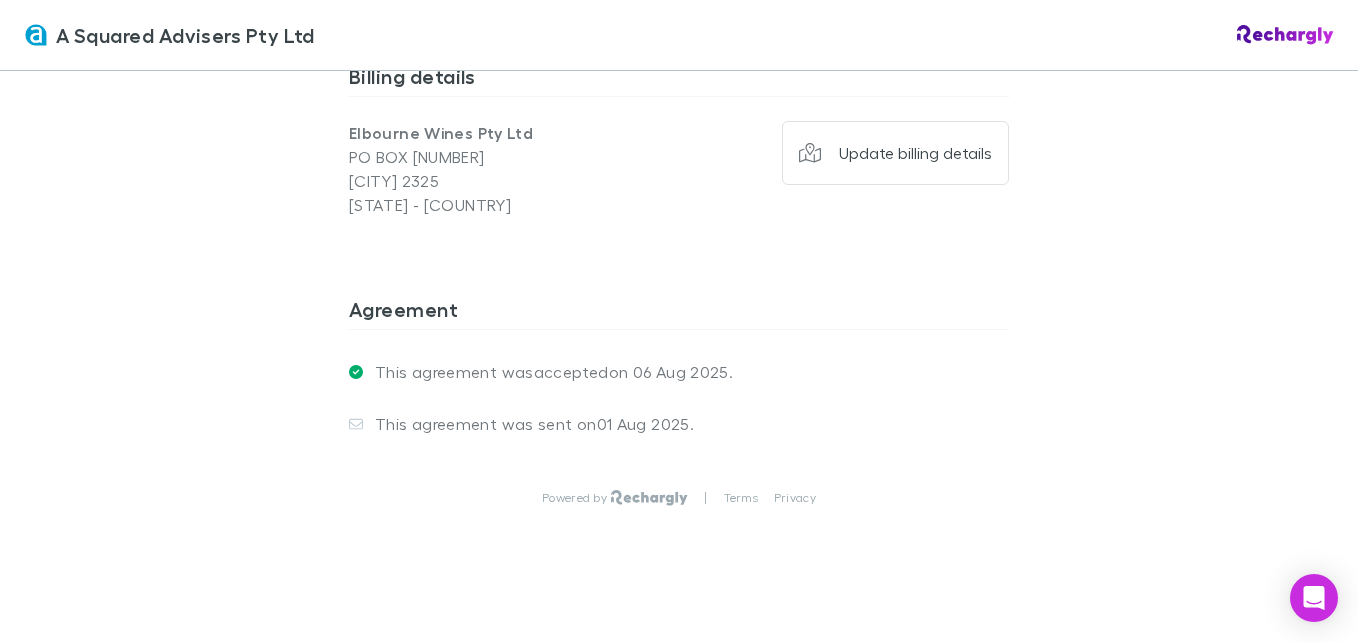 scroll, scrollTop: 1333, scrollLeft: 0, axis: vertical 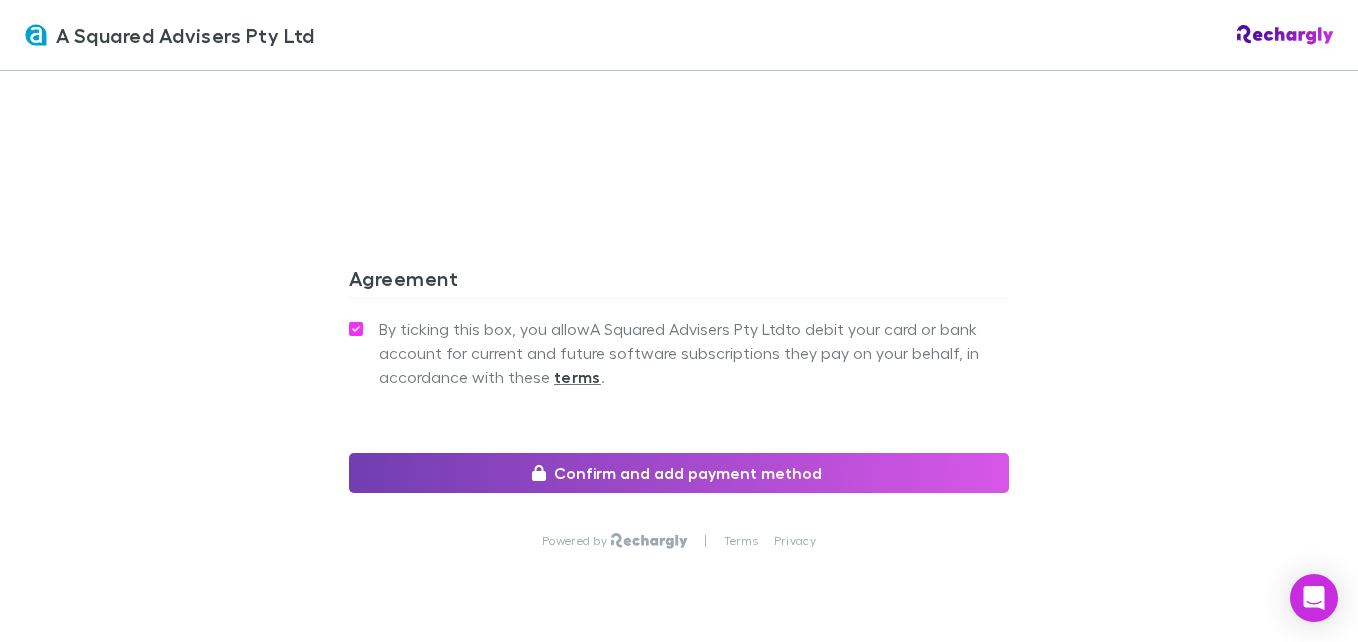 click on "Confirm and add payment method" at bounding box center [679, 473] 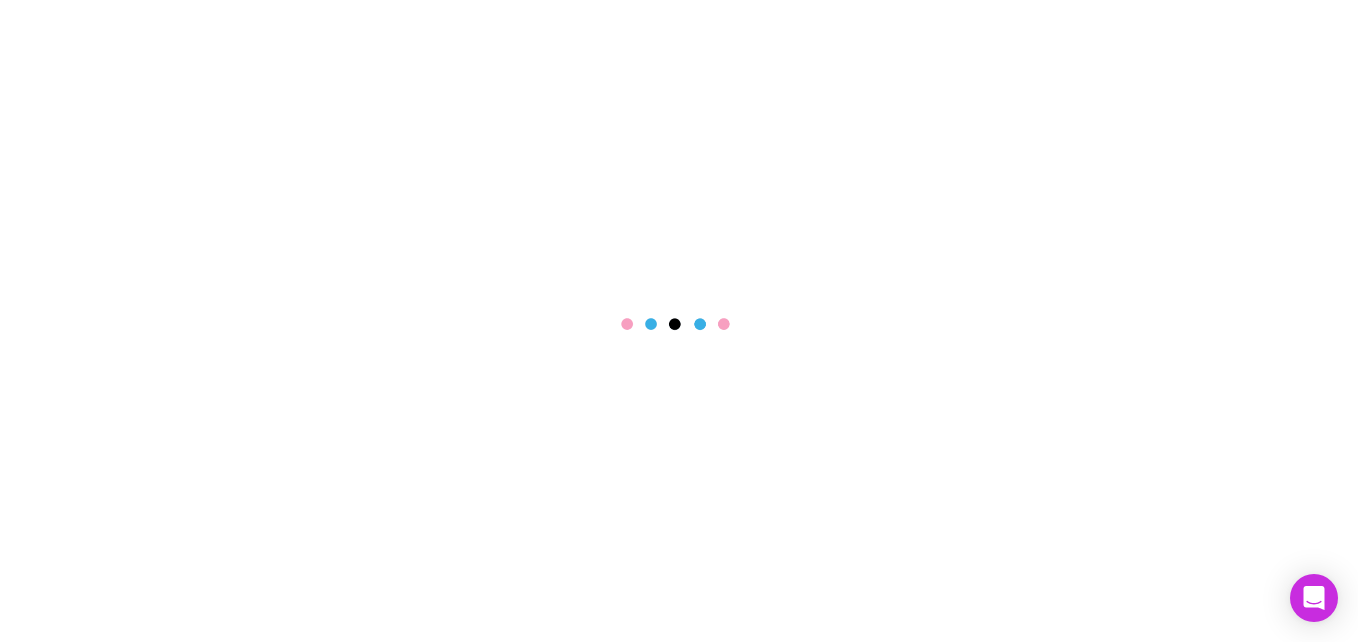 scroll, scrollTop: 0, scrollLeft: 0, axis: both 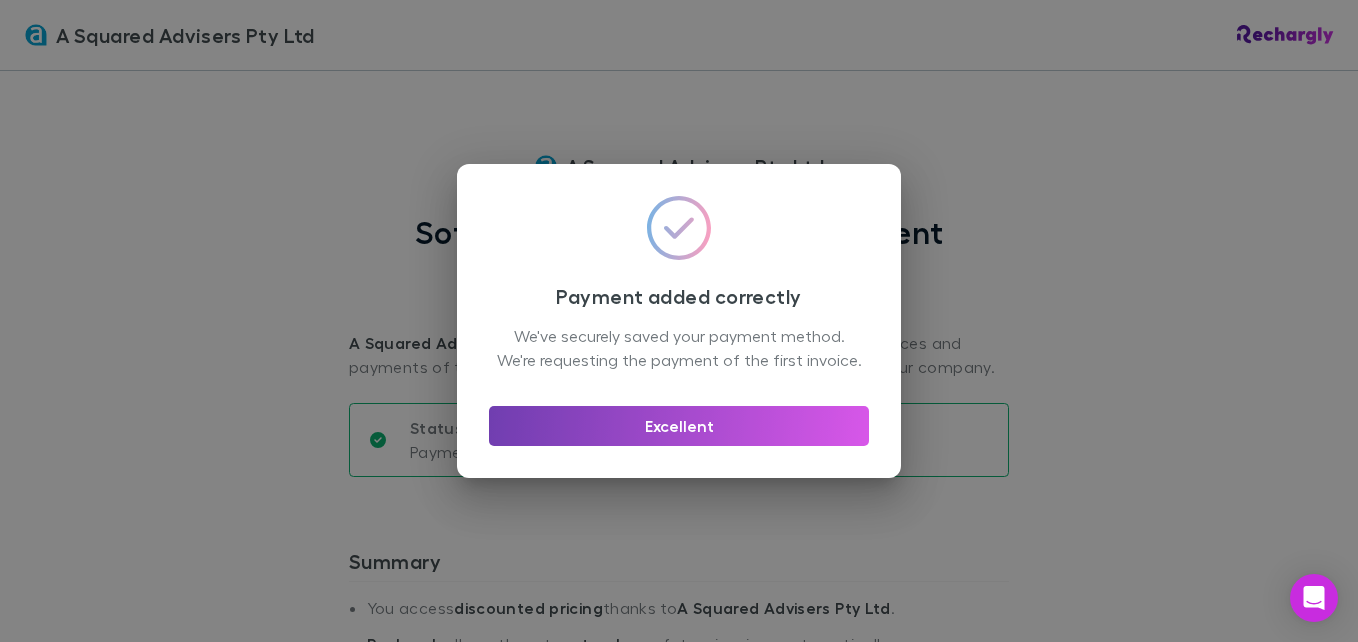 click on "Excellent" at bounding box center (679, 426) 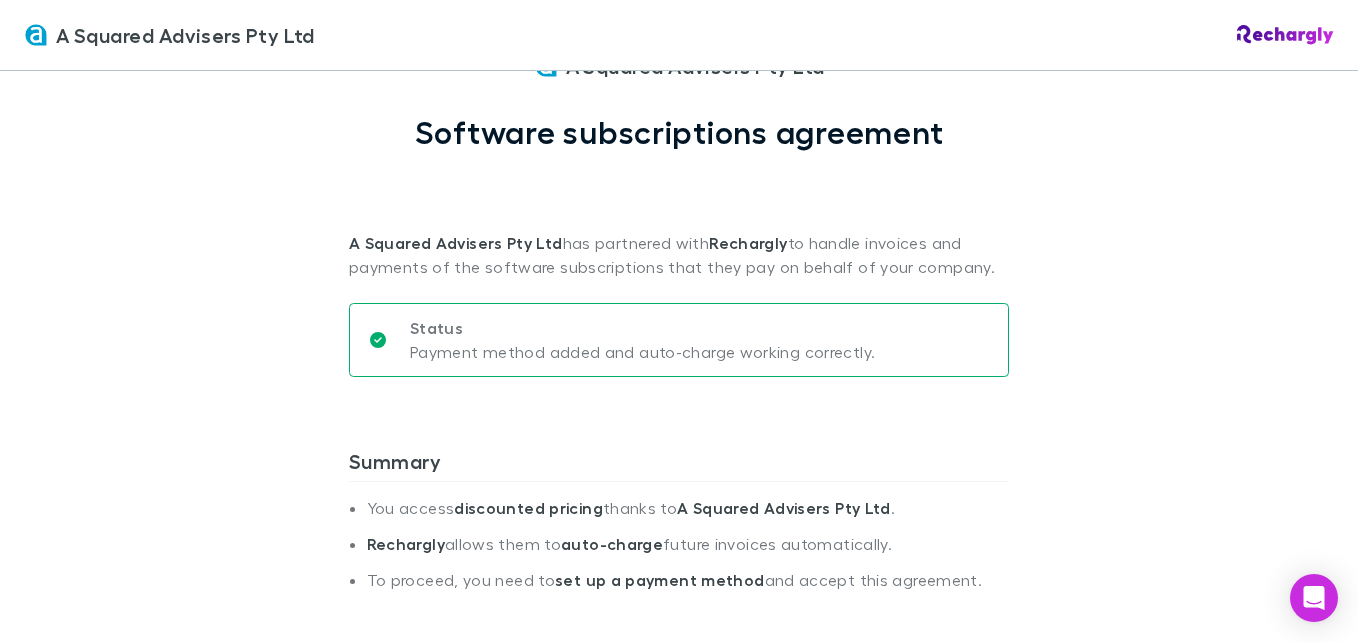 scroll, scrollTop: 0, scrollLeft: 0, axis: both 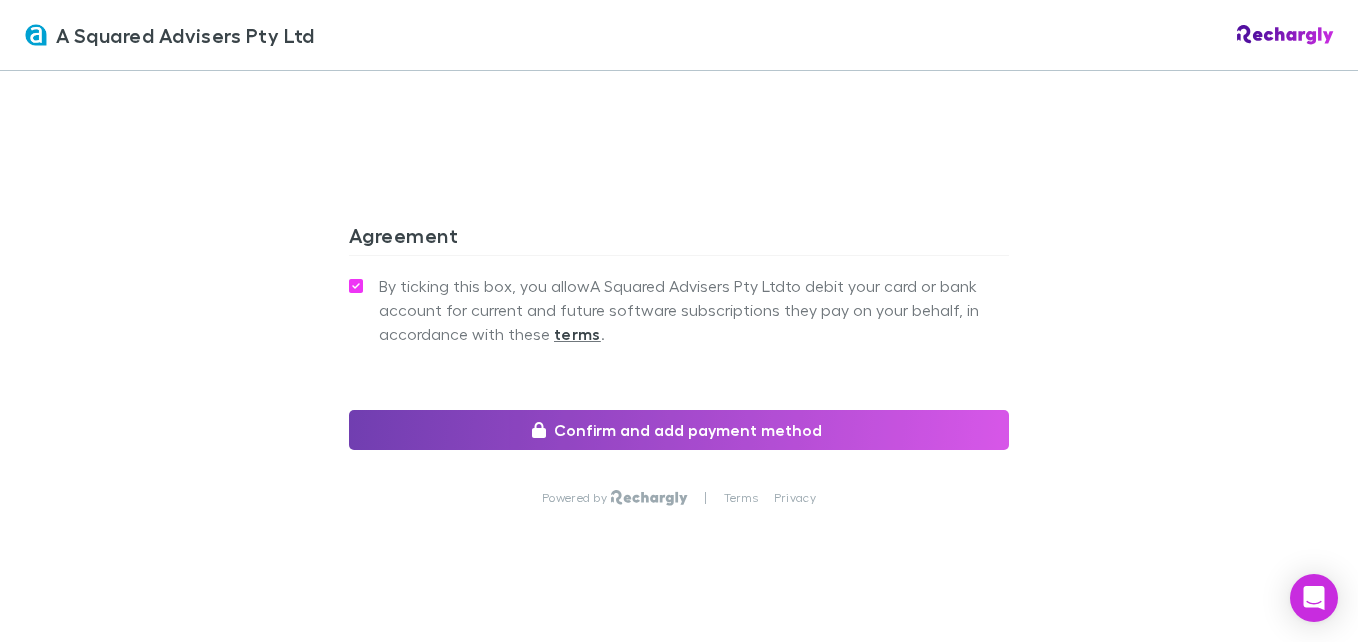 click on "Confirm and add payment method" at bounding box center (679, 430) 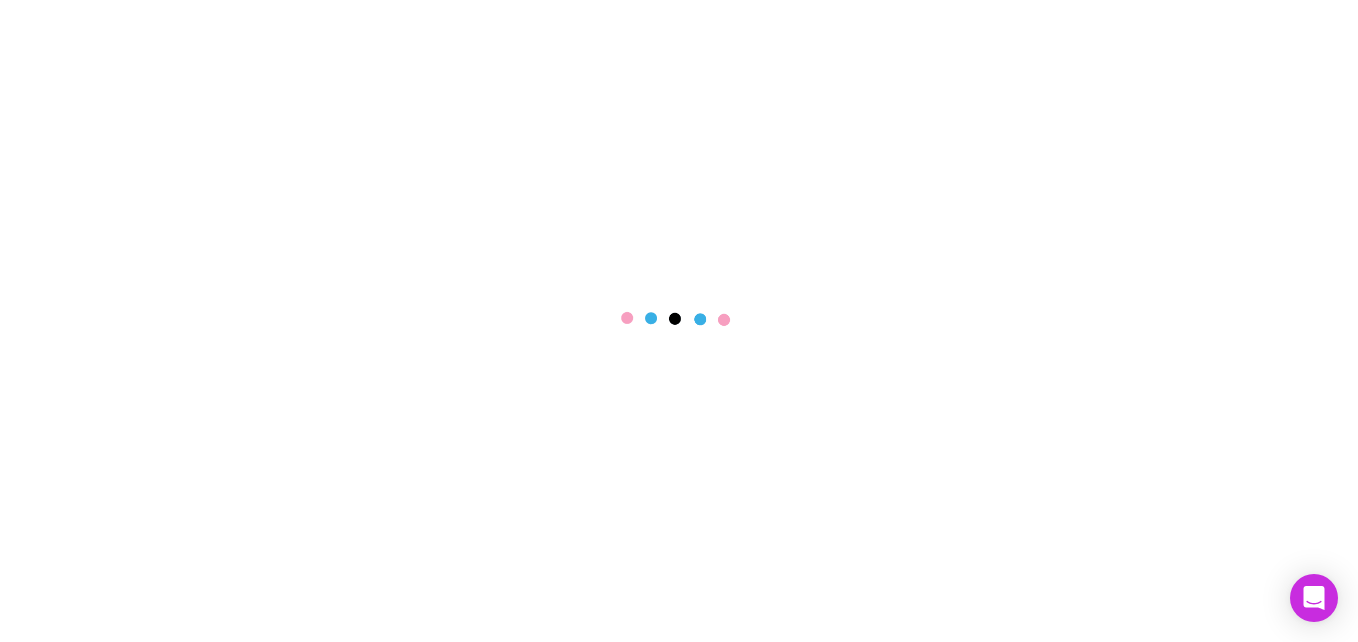 scroll, scrollTop: 0, scrollLeft: 0, axis: both 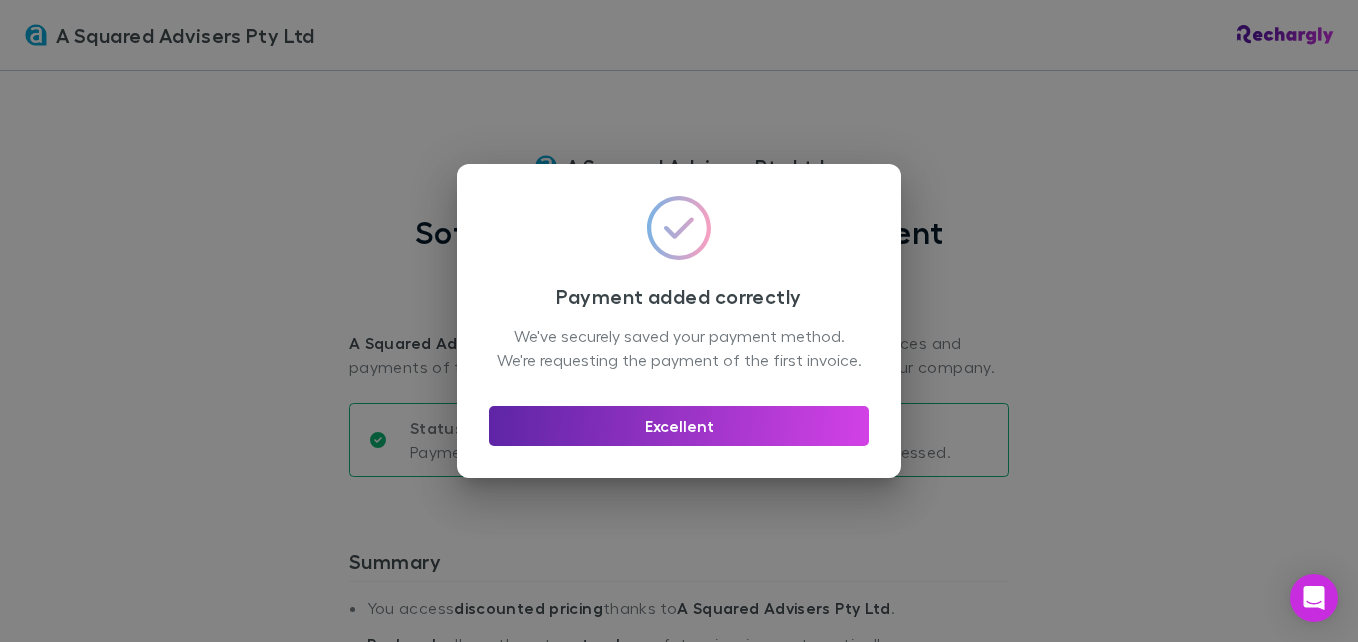 click on "Payment added correctly We've securely saved your payment method.
We're requesting the payment of the first invoice.
Excellent" at bounding box center (679, 321) 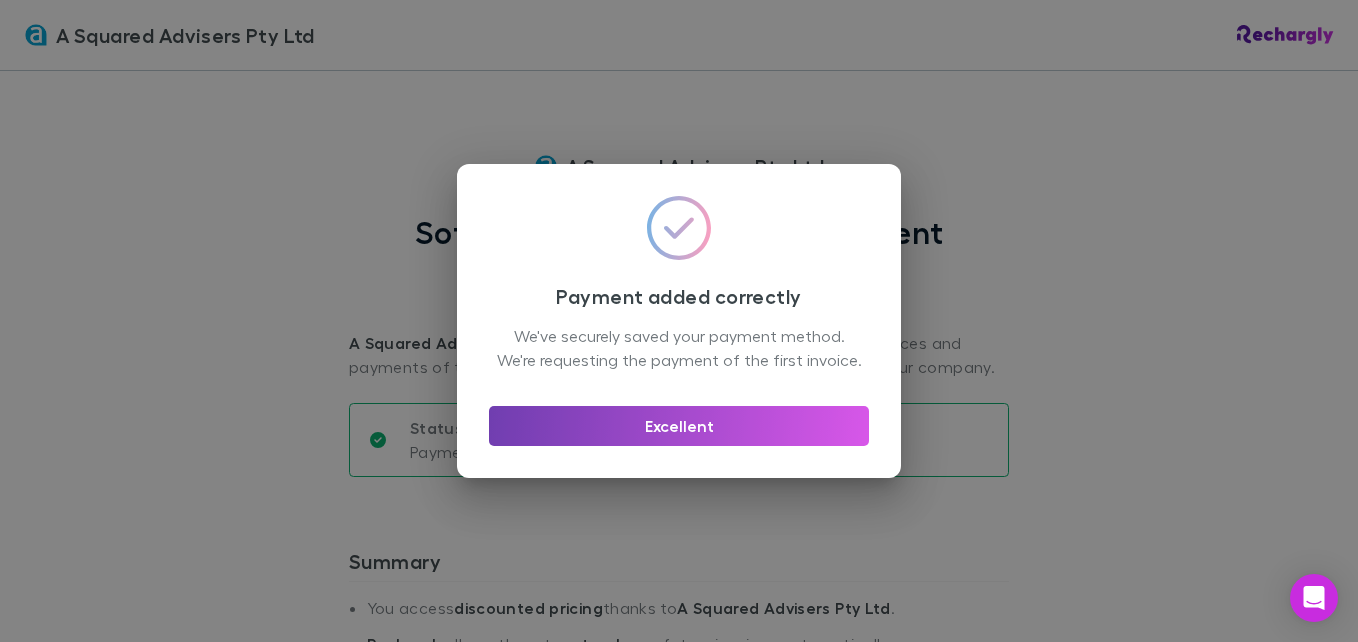 click on "Excellent" at bounding box center [679, 426] 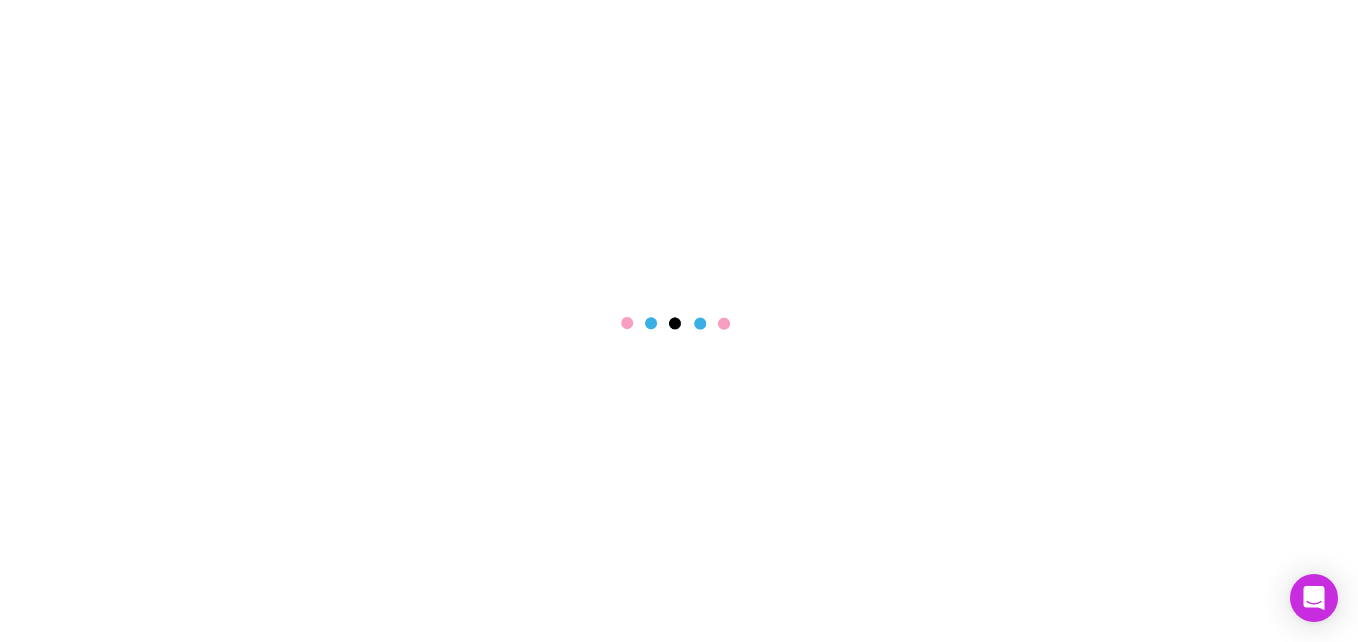 scroll, scrollTop: 0, scrollLeft: 0, axis: both 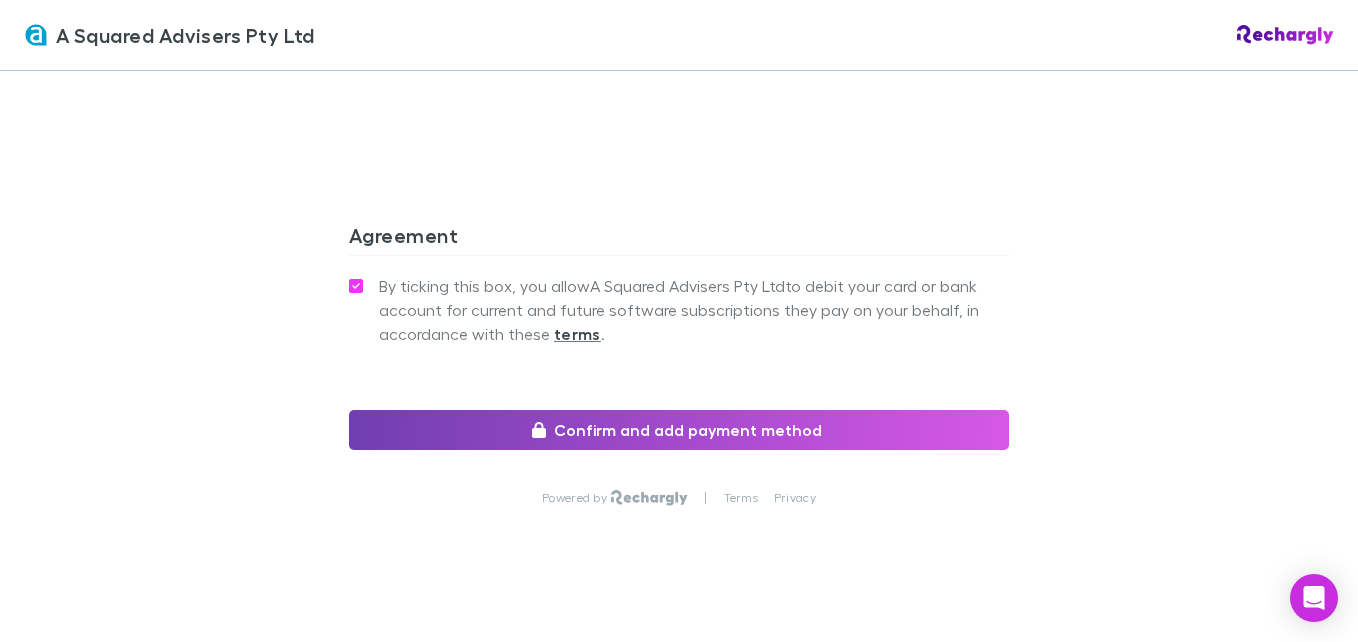 click on "Confirm and add payment method" at bounding box center (679, 430) 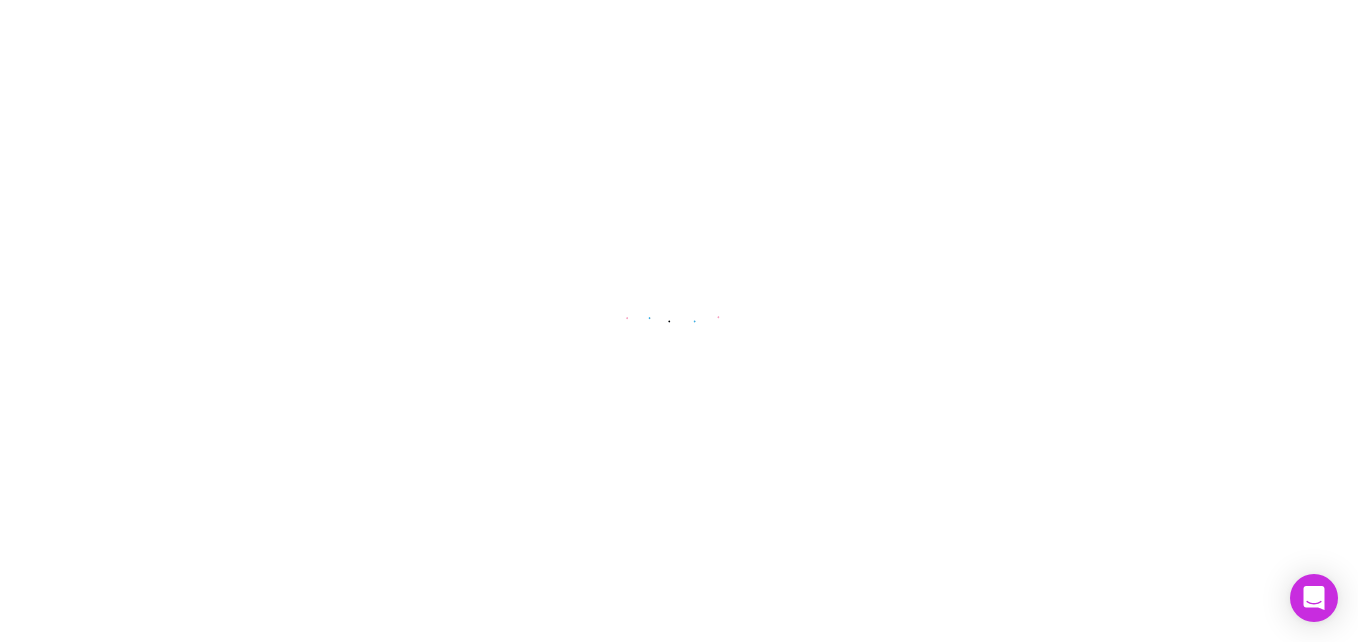 scroll, scrollTop: 0, scrollLeft: 0, axis: both 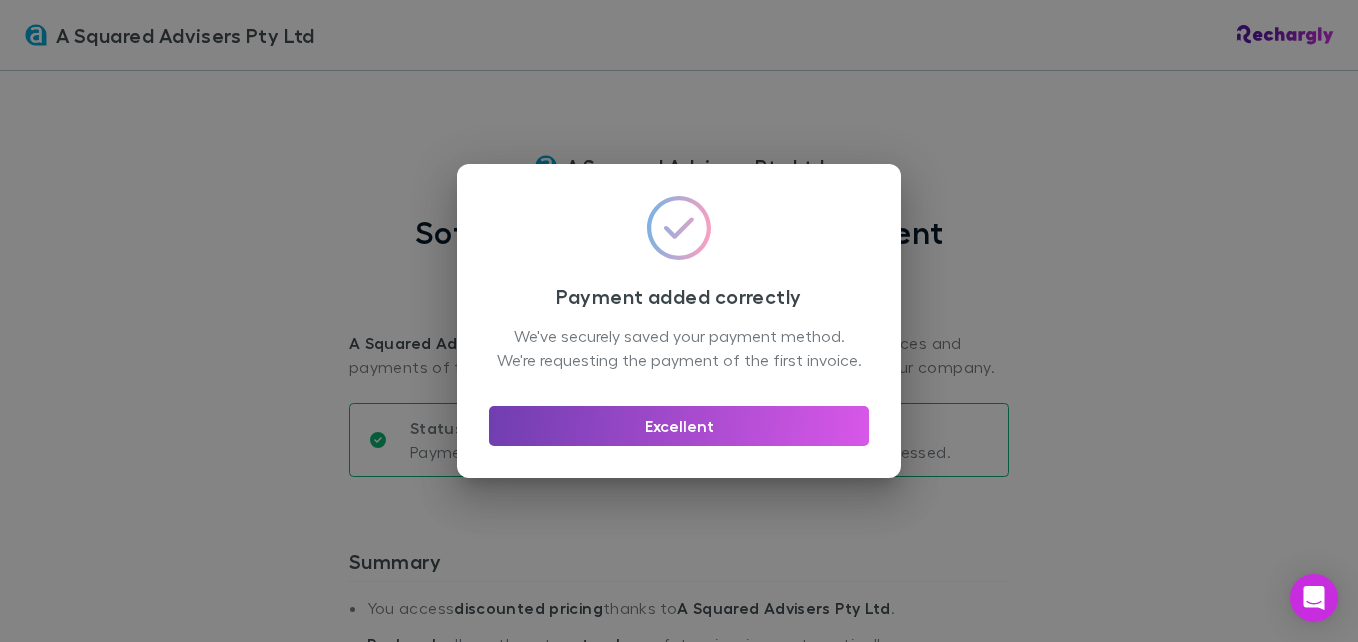 click on "Excellent" at bounding box center (679, 426) 